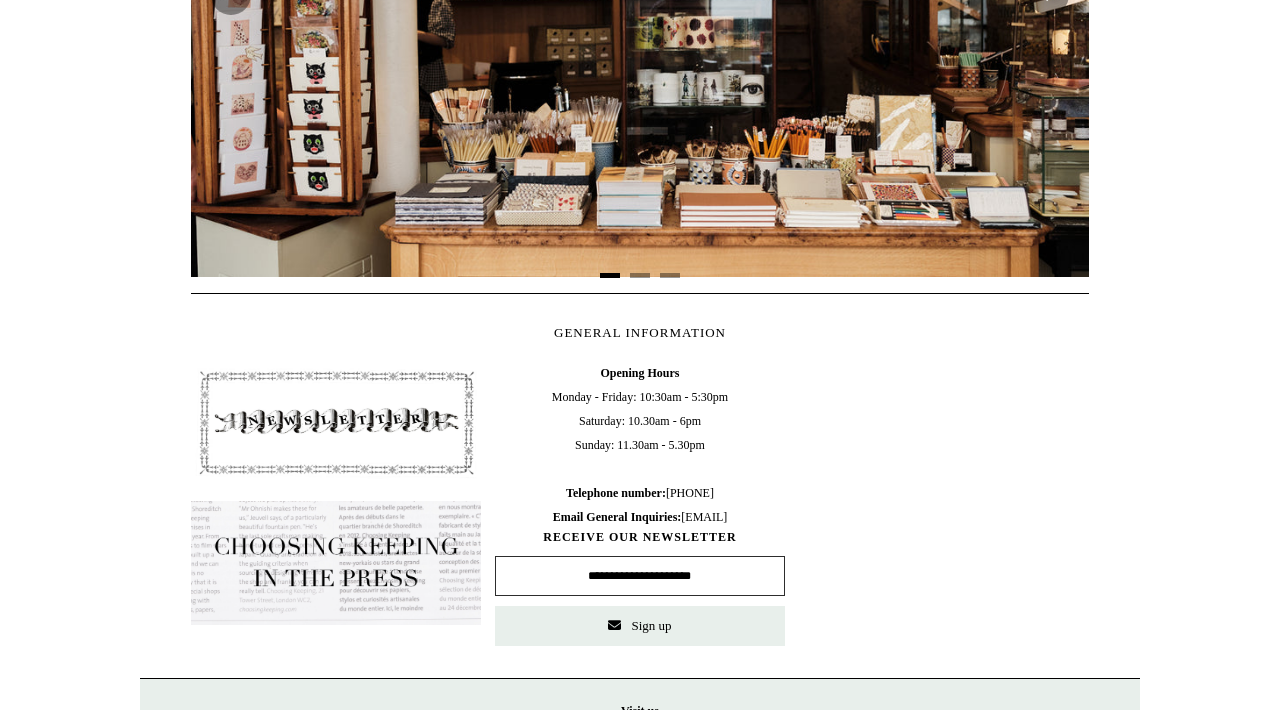 scroll, scrollTop: 687, scrollLeft: 0, axis: vertical 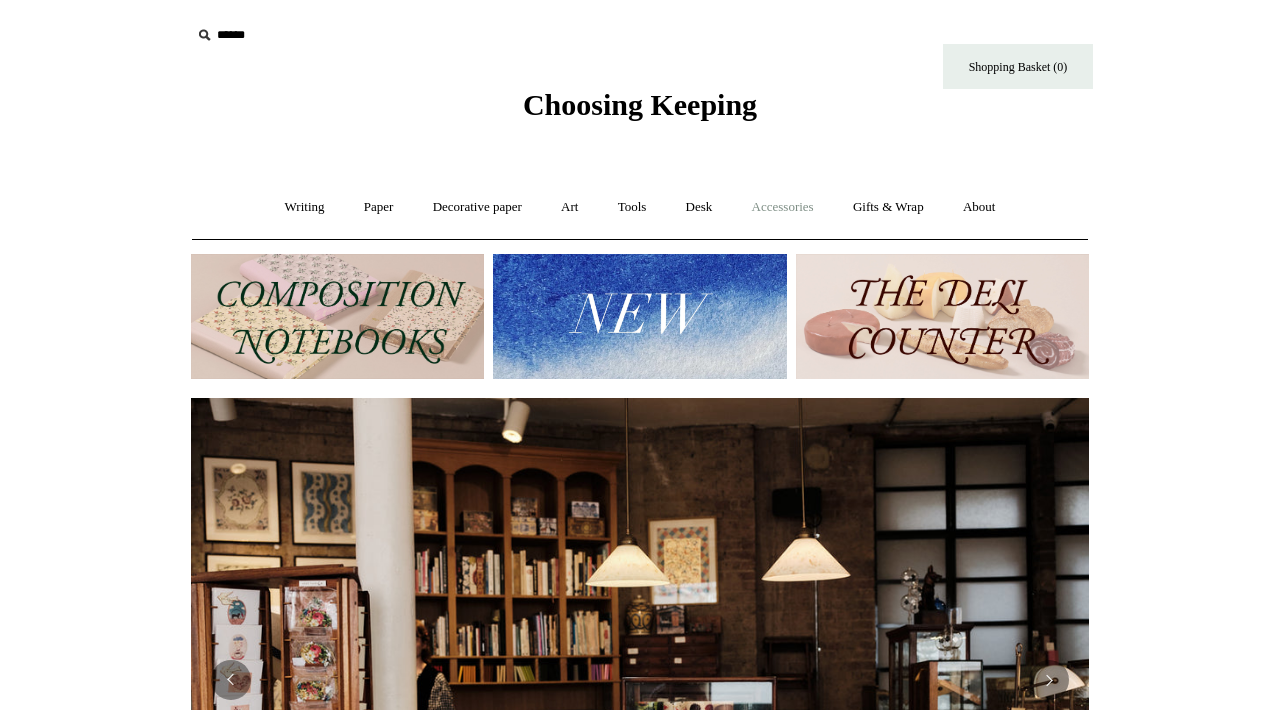 click on "Accessories +" at bounding box center (783, 207) 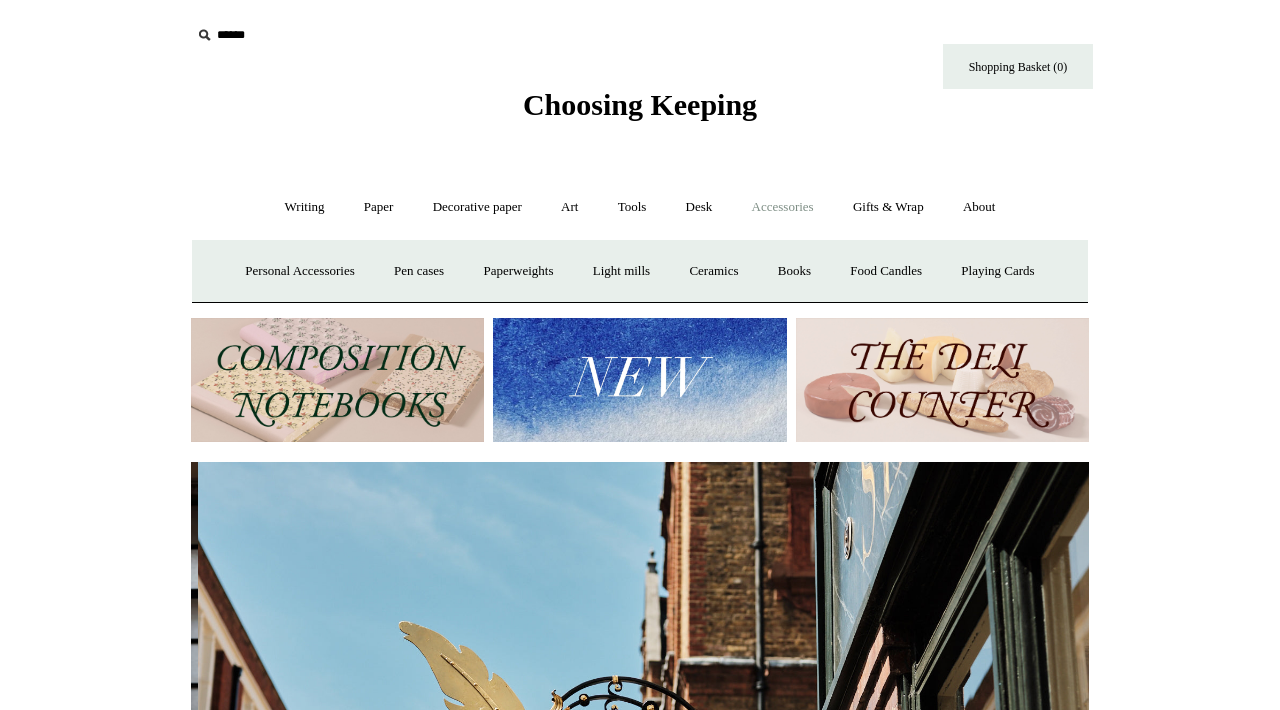 scroll, scrollTop: 0, scrollLeft: 898, axis: horizontal 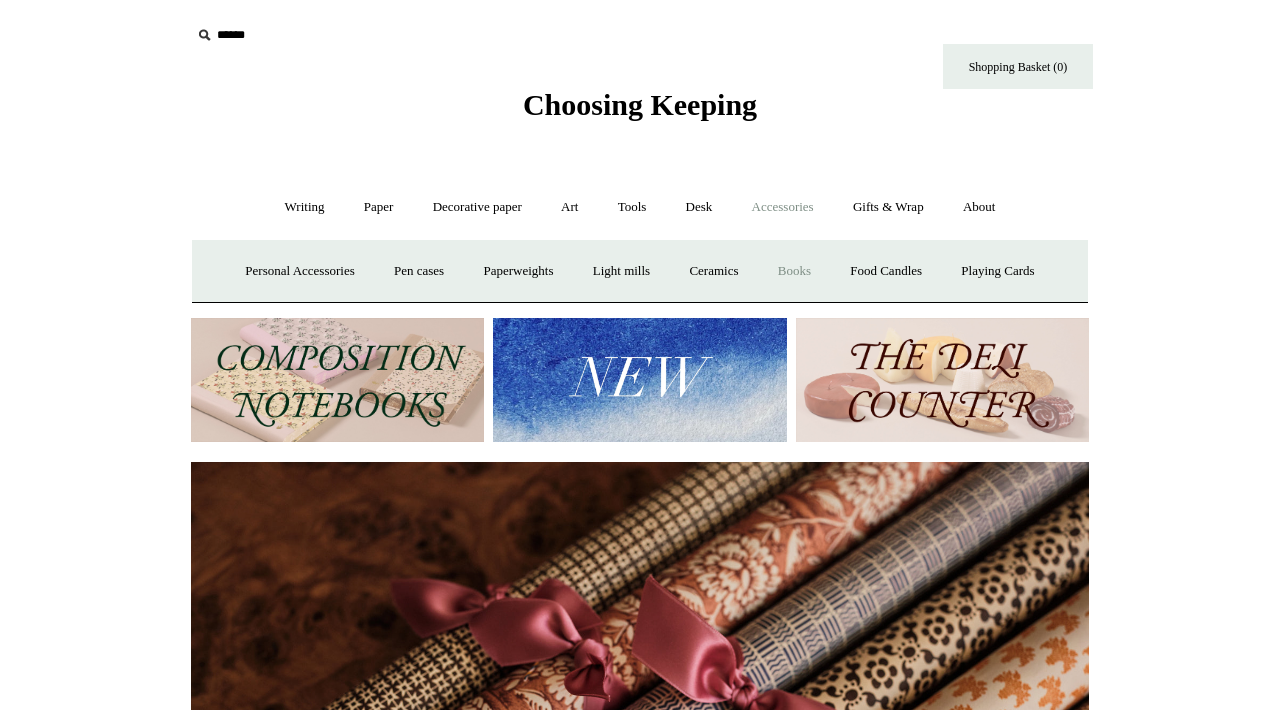 click on "Books" at bounding box center [794, 271] 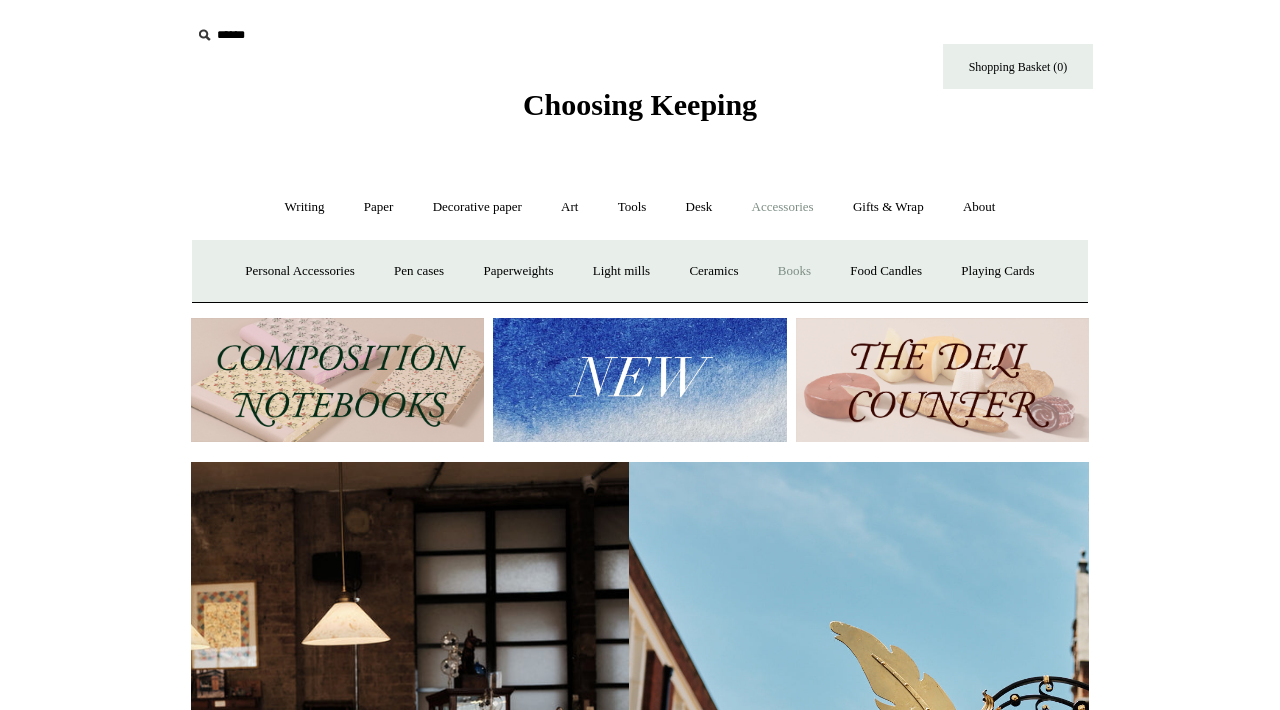 scroll, scrollTop: 0, scrollLeft: 0, axis: both 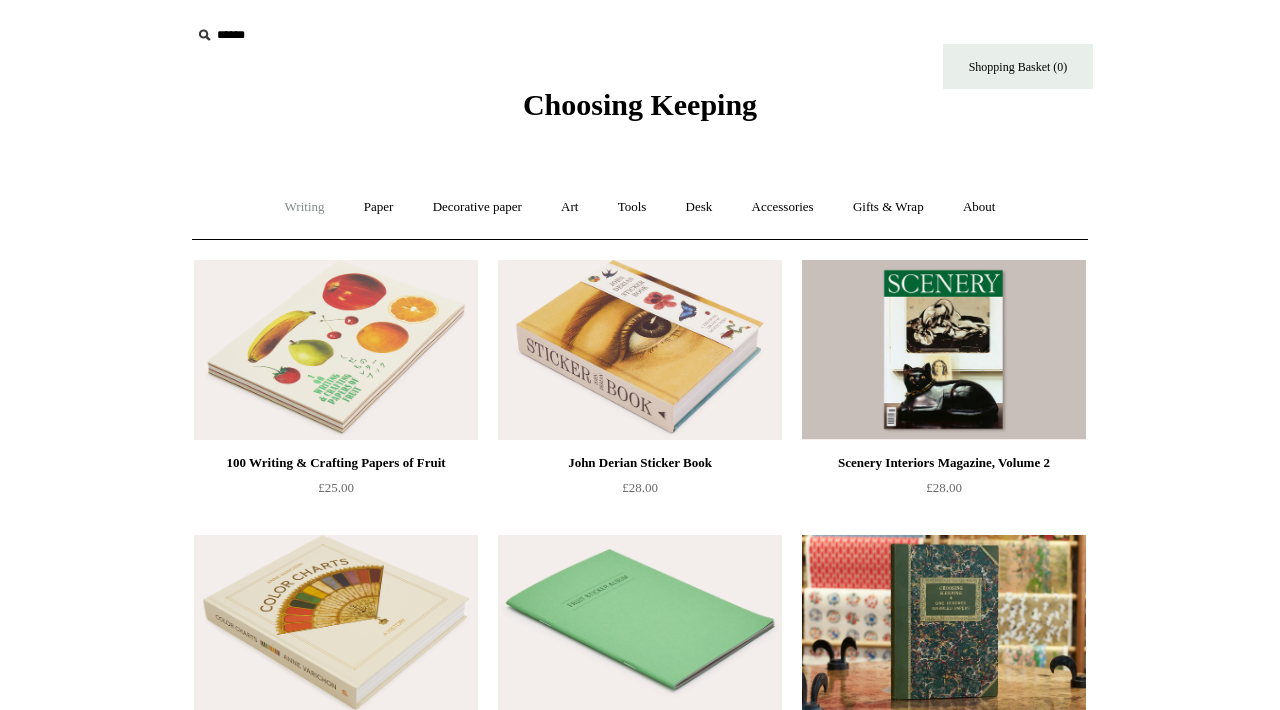 click on "Writing +" at bounding box center [305, 207] 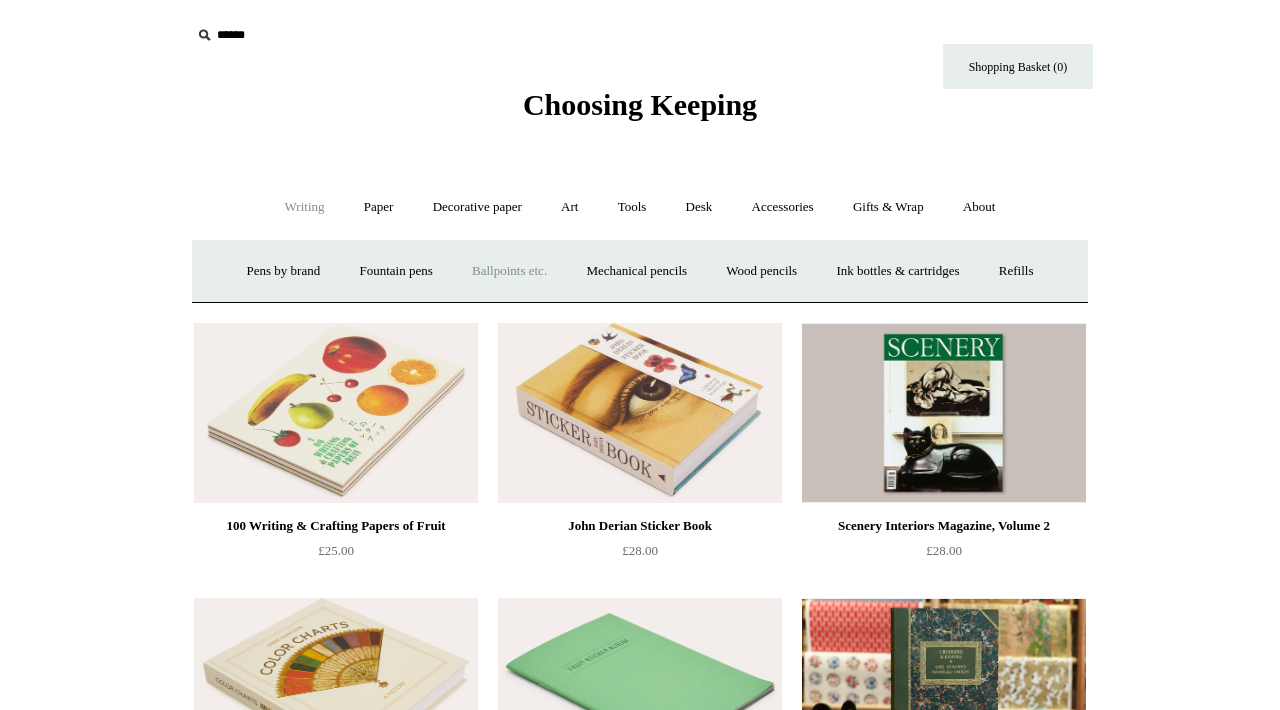 click on "Ballpoints etc. +" at bounding box center [509, 271] 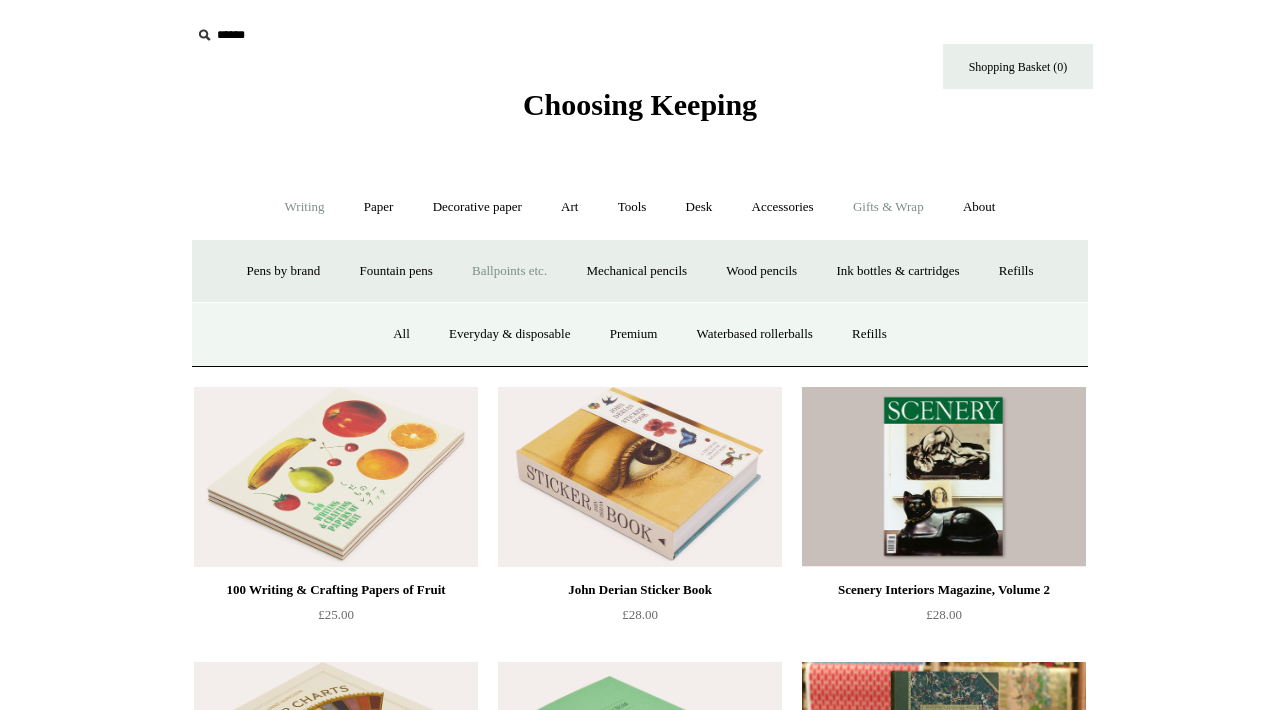 click on "Gifts & Wrap +" at bounding box center (888, 207) 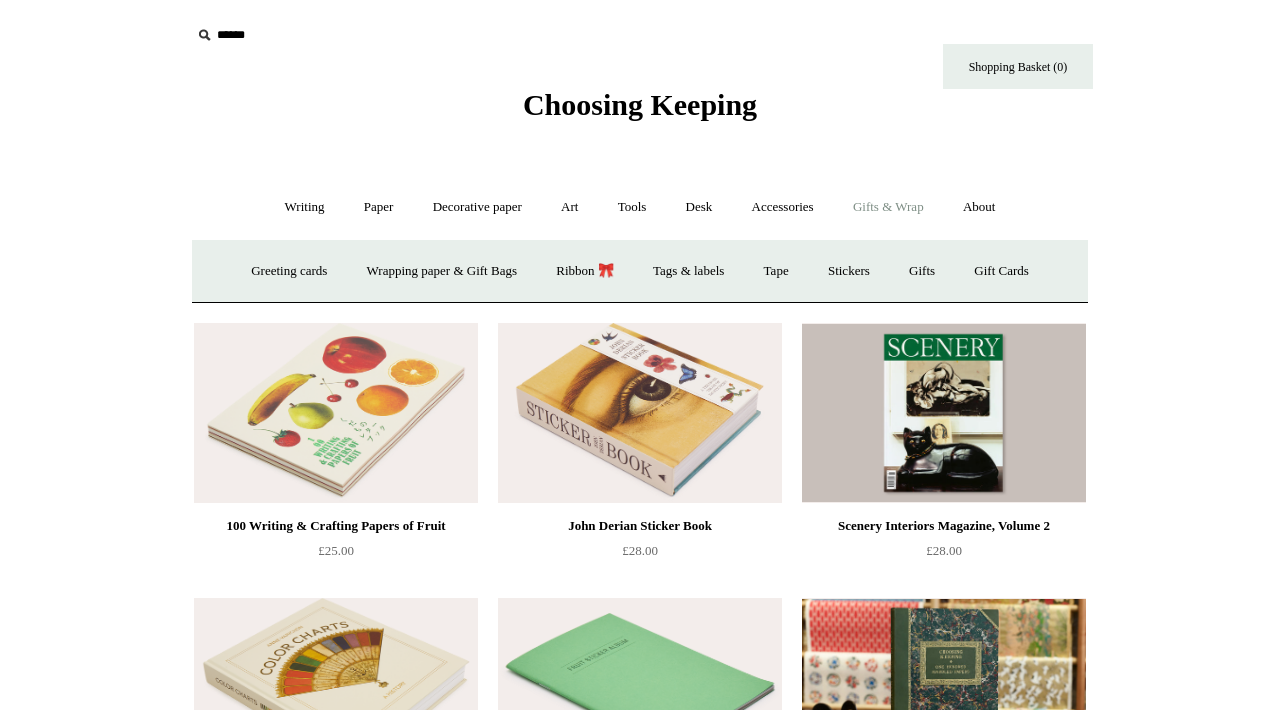 click on "Gifts & Wrap -" at bounding box center (888, 207) 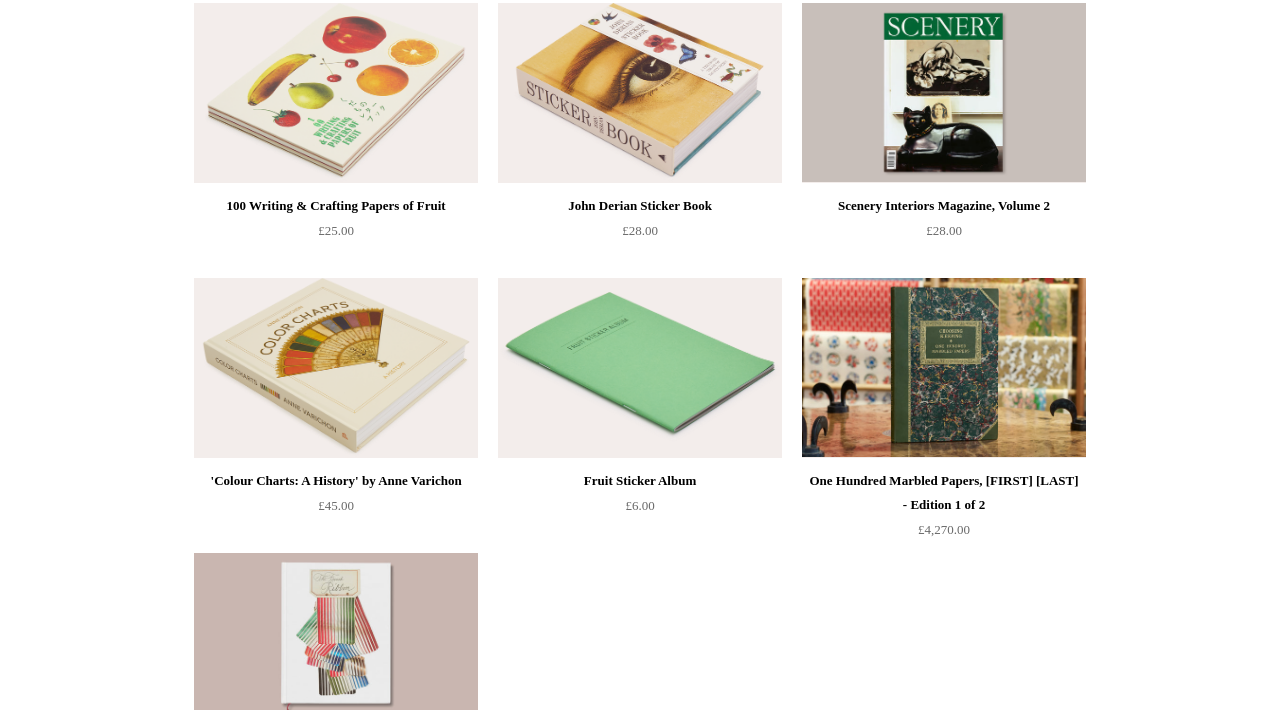 scroll, scrollTop: 0, scrollLeft: 0, axis: both 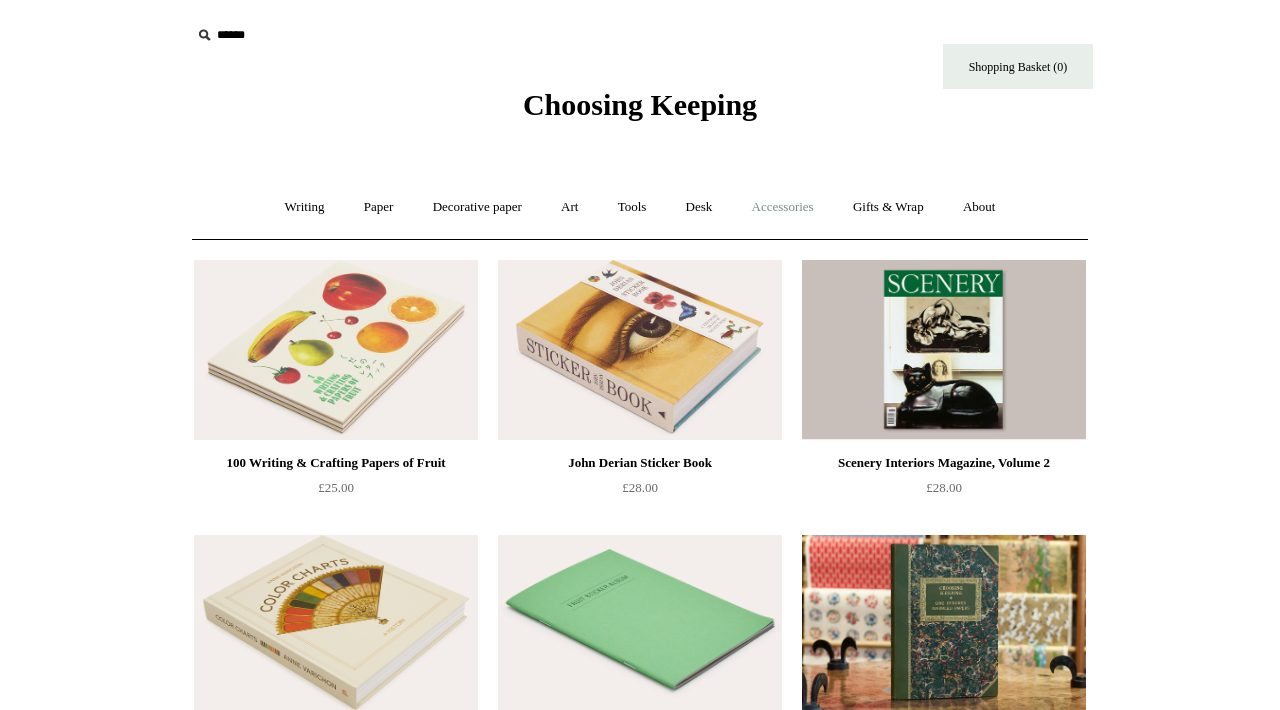 click on "Accessories +" at bounding box center [783, 207] 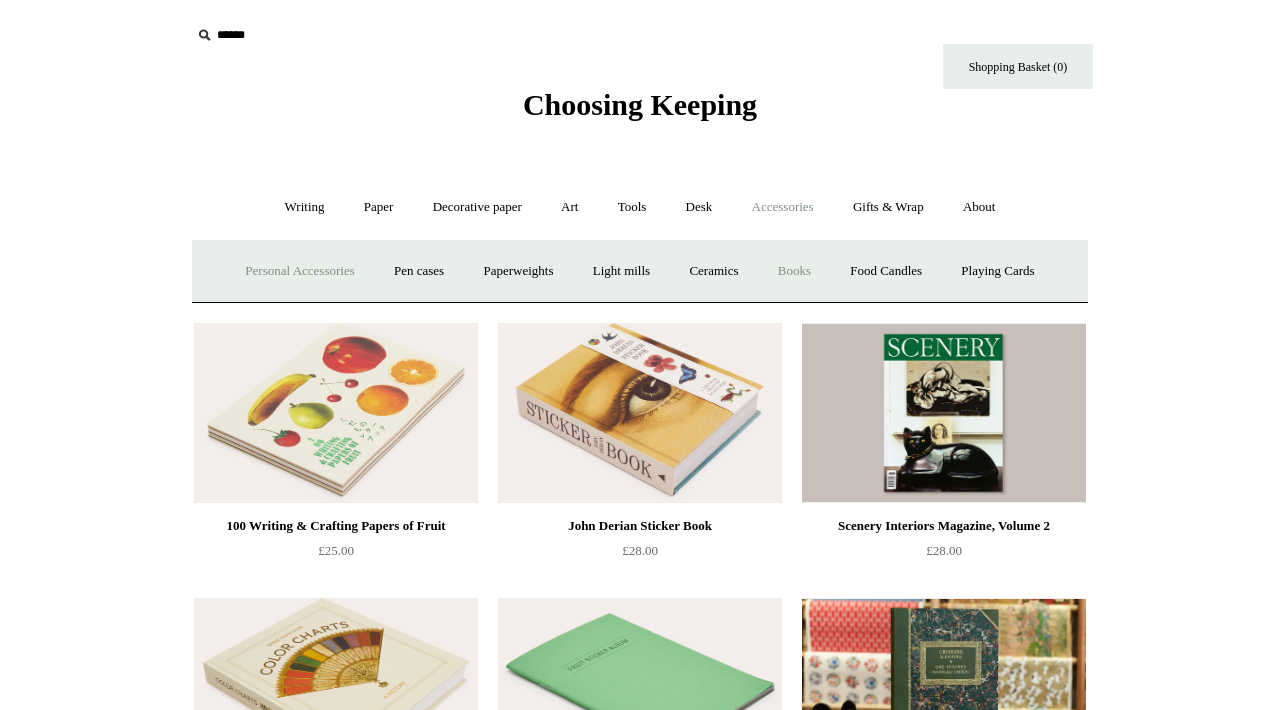 click on "Personal Accessories +" at bounding box center [299, 271] 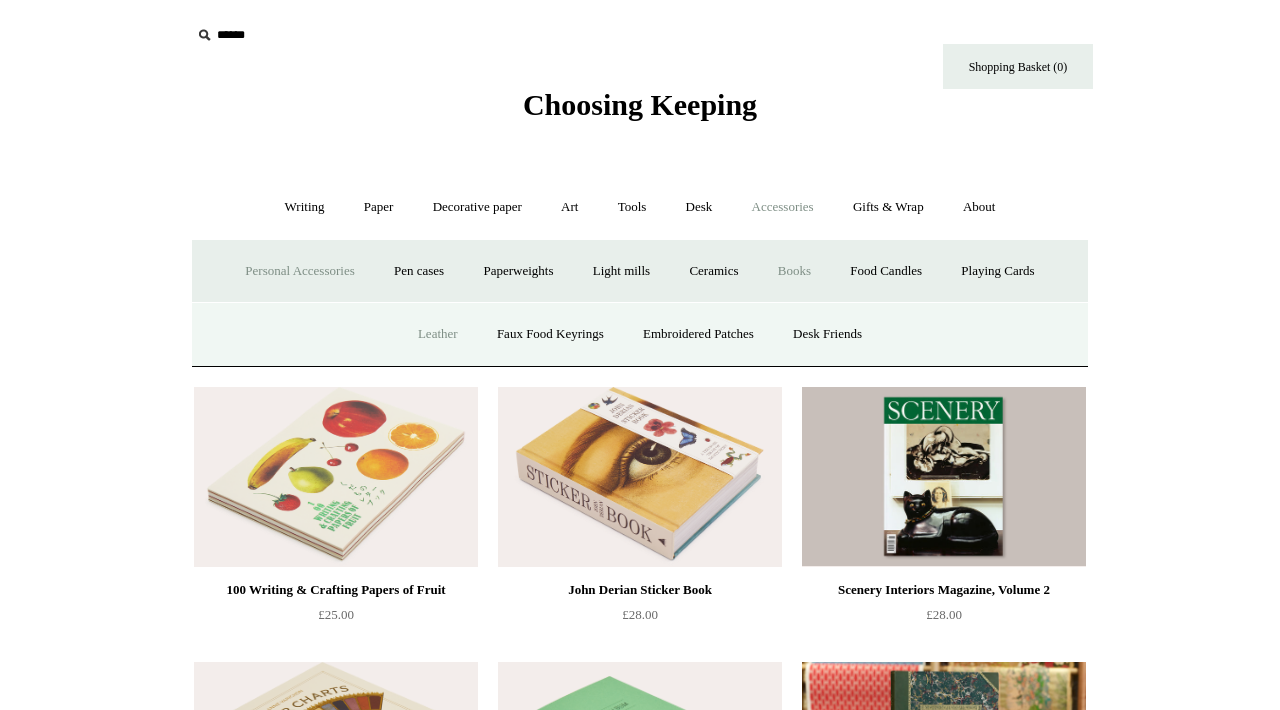 click on "Leather" at bounding box center (438, 334) 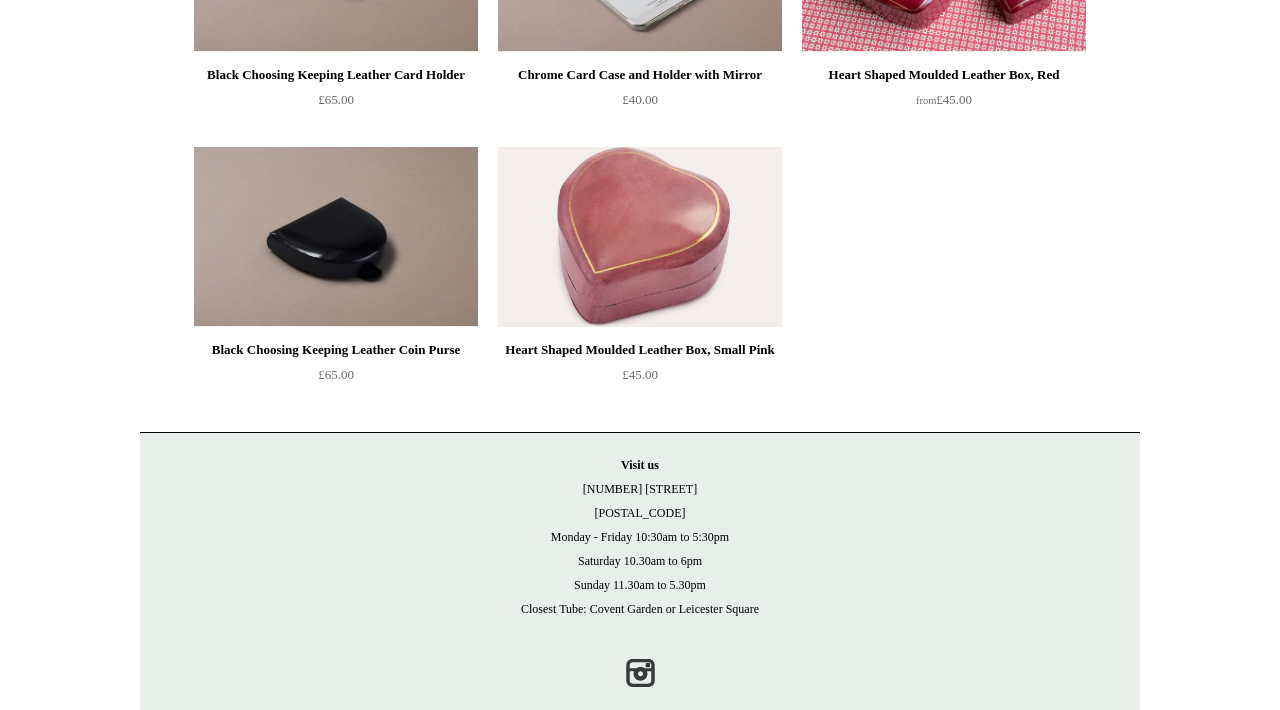 scroll, scrollTop: 0, scrollLeft: 0, axis: both 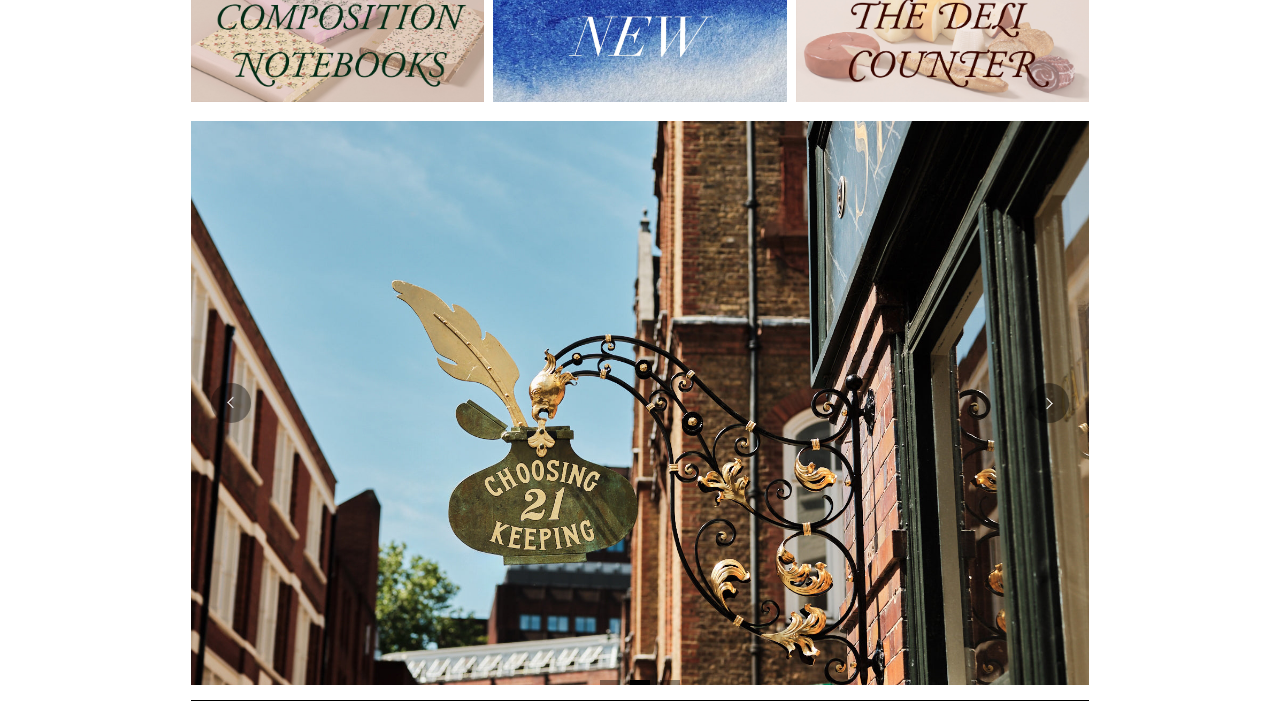 click at bounding box center (942, 39) 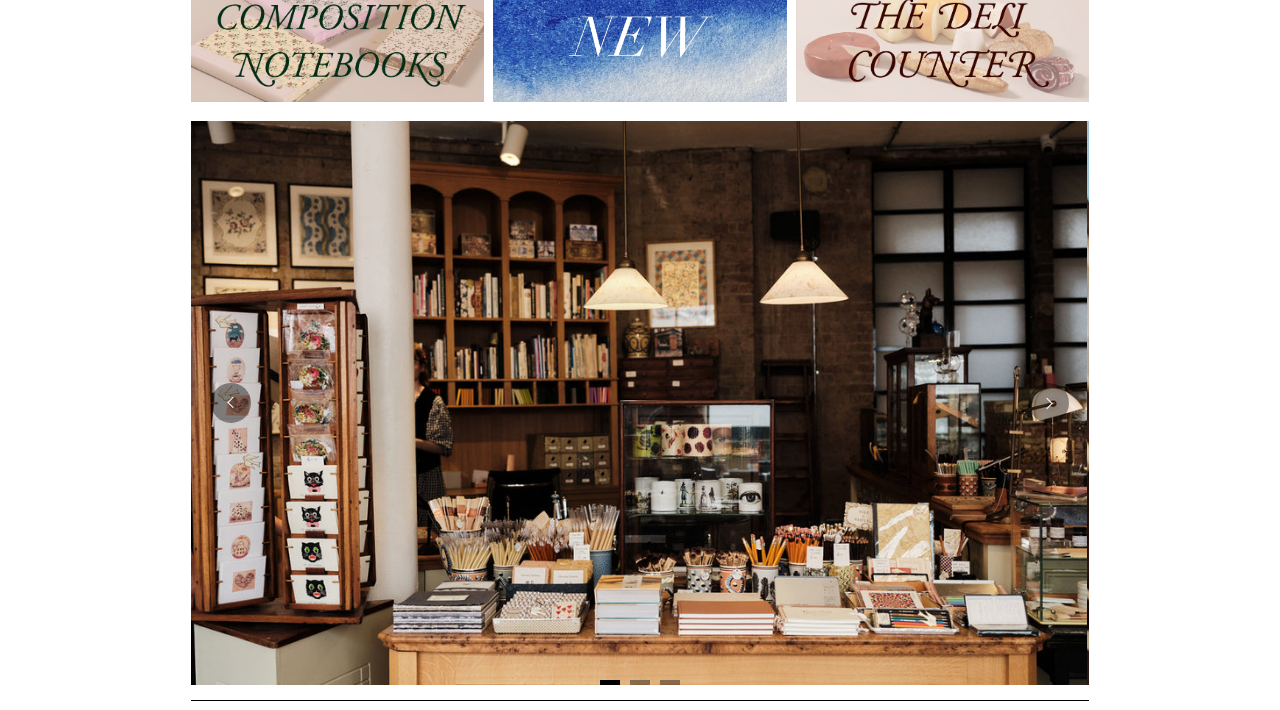scroll, scrollTop: 0, scrollLeft: 0, axis: both 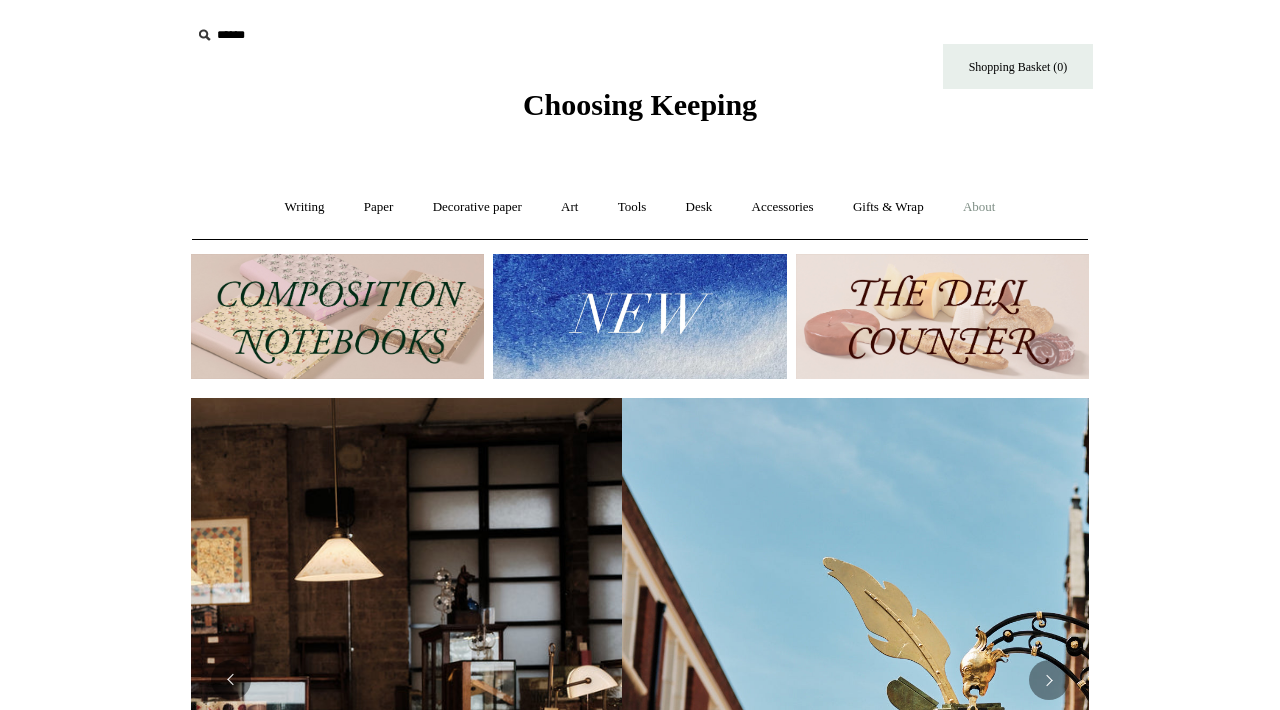 click on "About +" at bounding box center [979, 207] 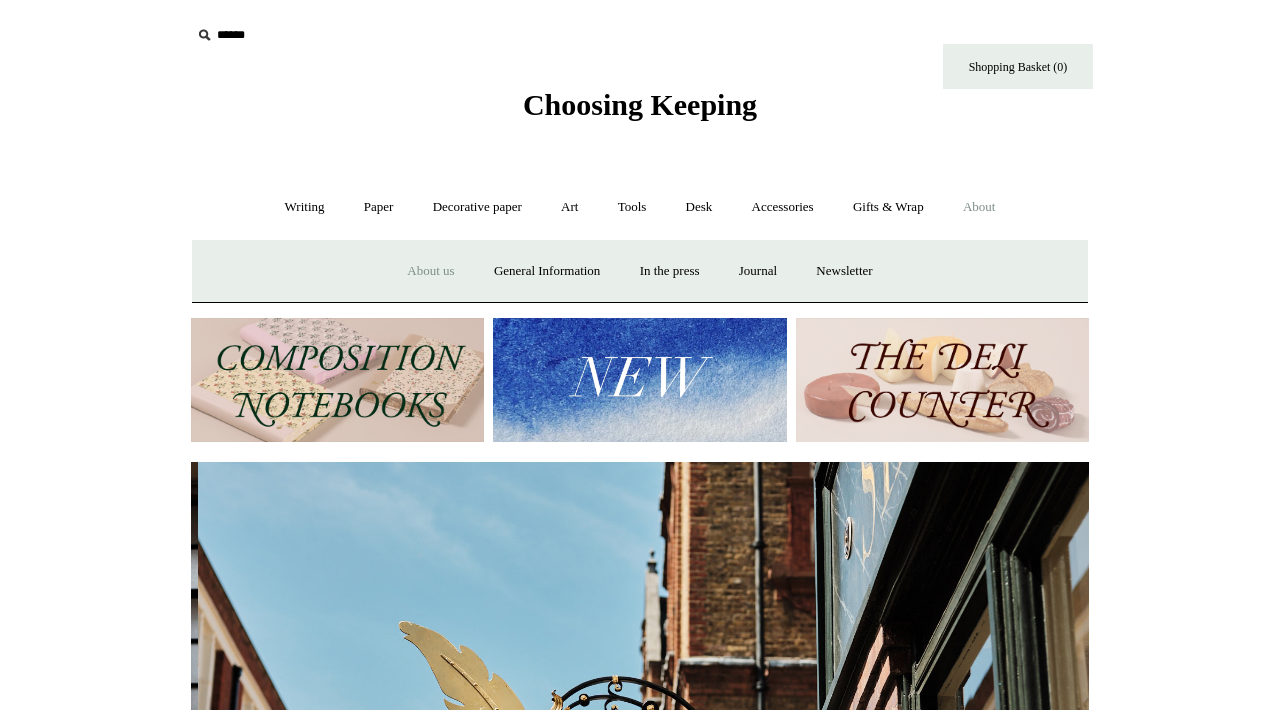 scroll, scrollTop: 0, scrollLeft: 898, axis: horizontal 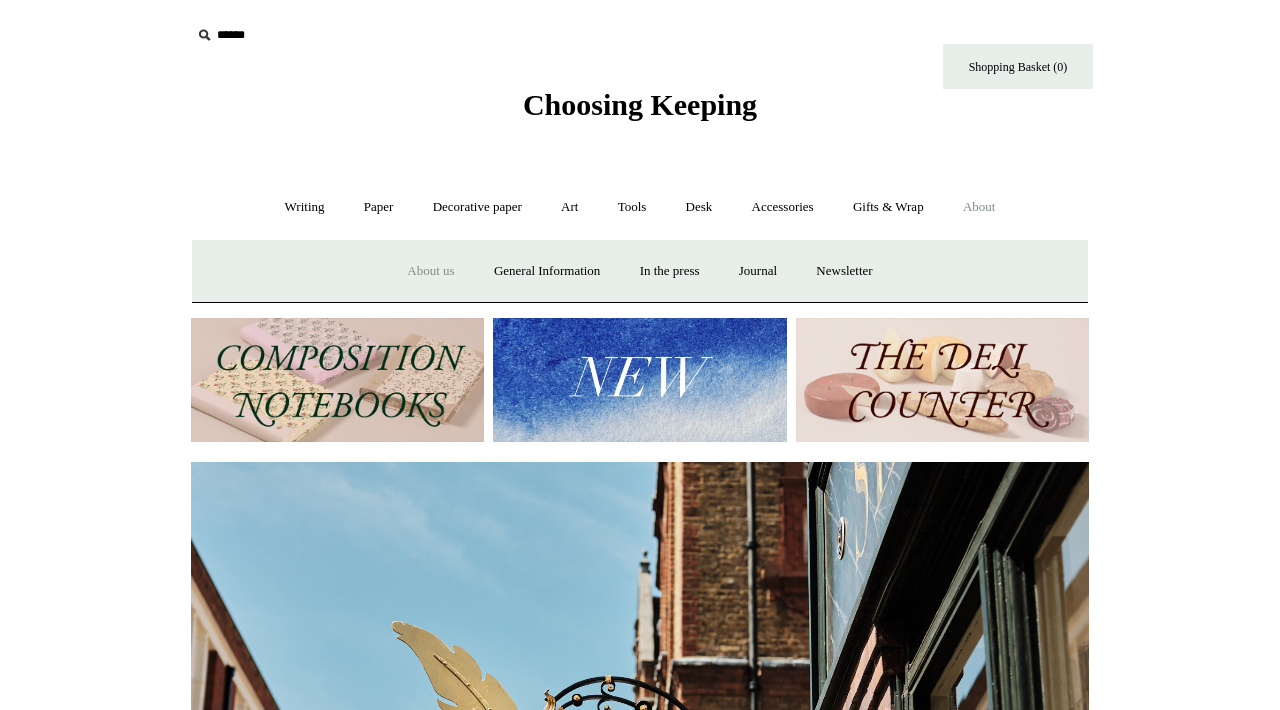 click on "About us" at bounding box center [430, 271] 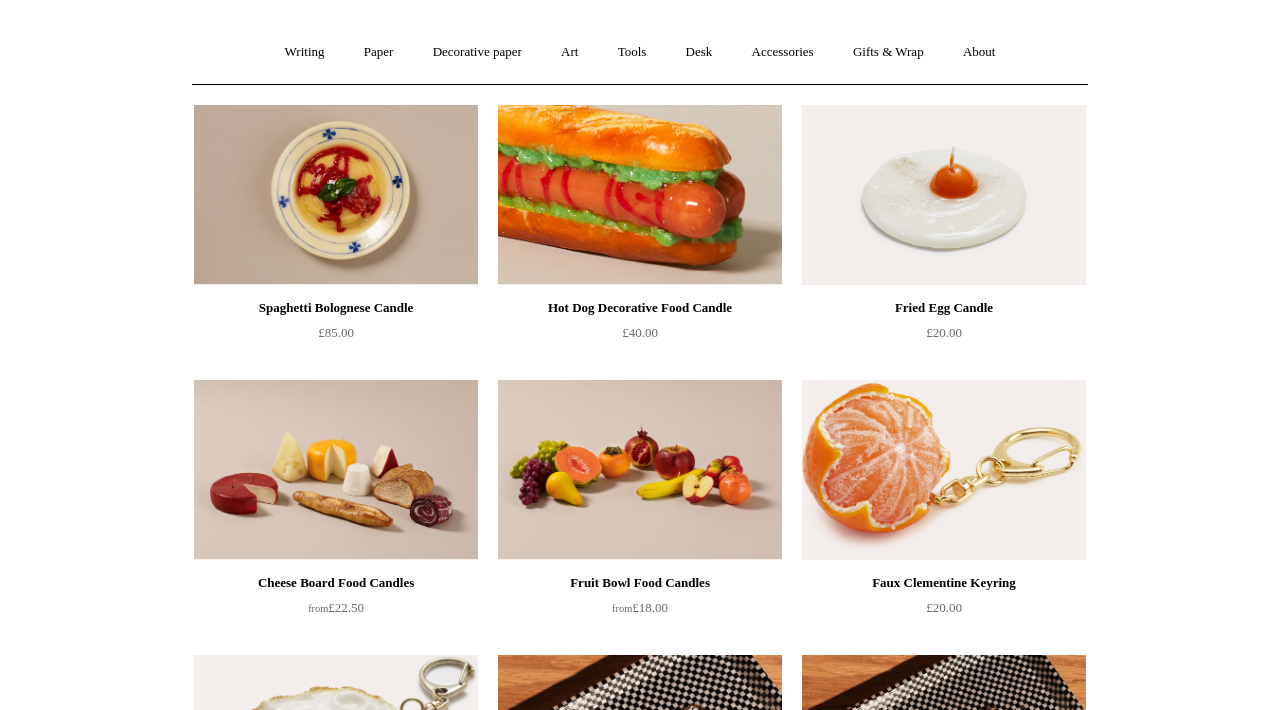 scroll, scrollTop: 0, scrollLeft: 0, axis: both 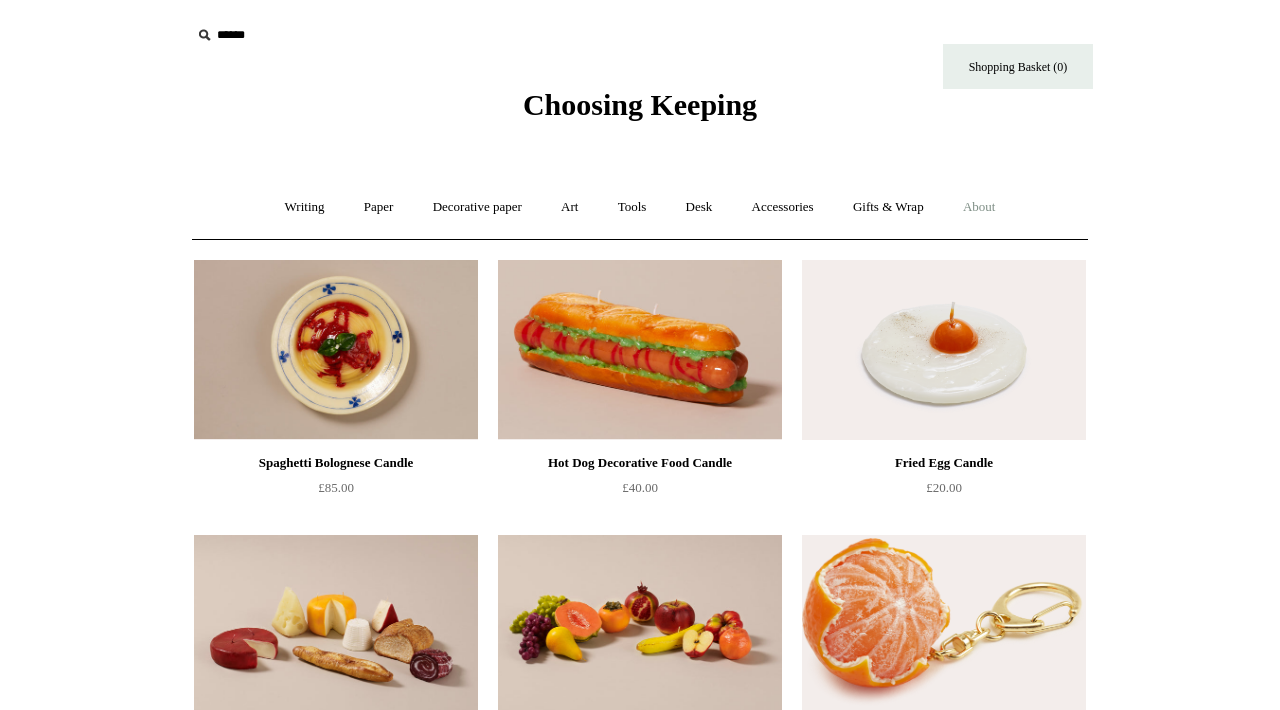 click on "About +" at bounding box center (979, 207) 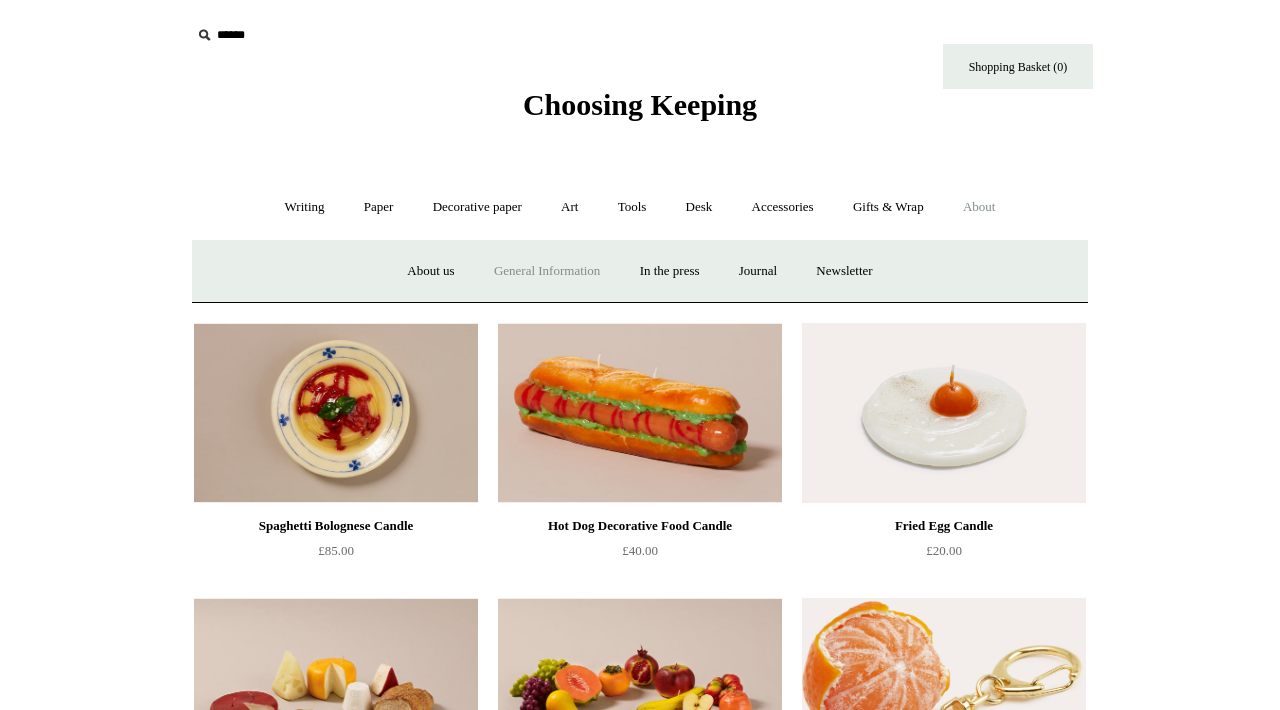 click on "General Information" at bounding box center (547, 271) 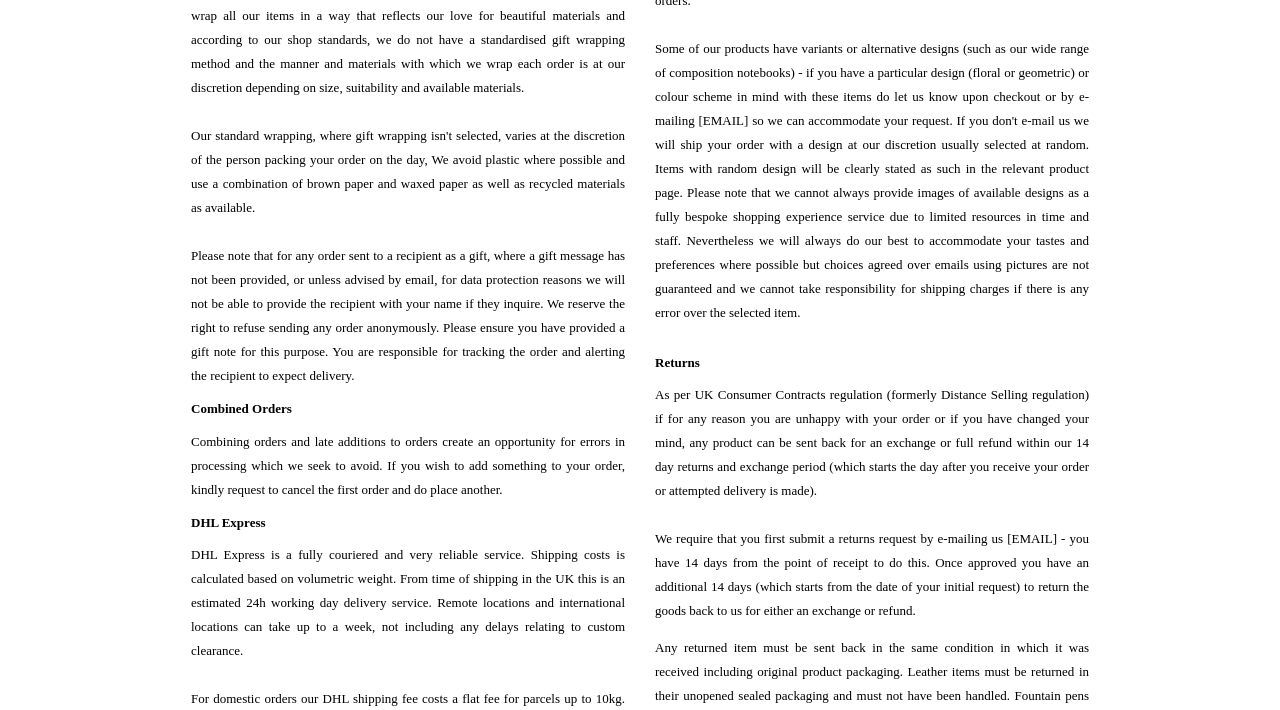 scroll, scrollTop: 0, scrollLeft: 0, axis: both 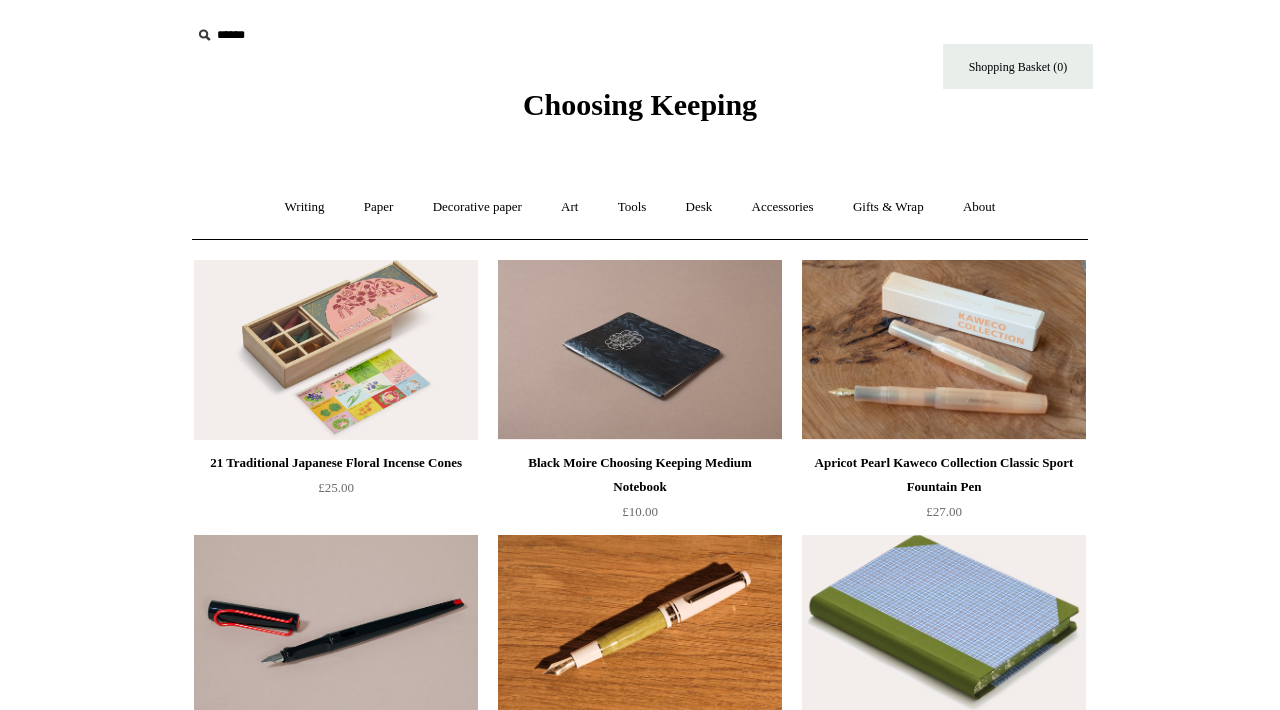 click at bounding box center (336, 350) 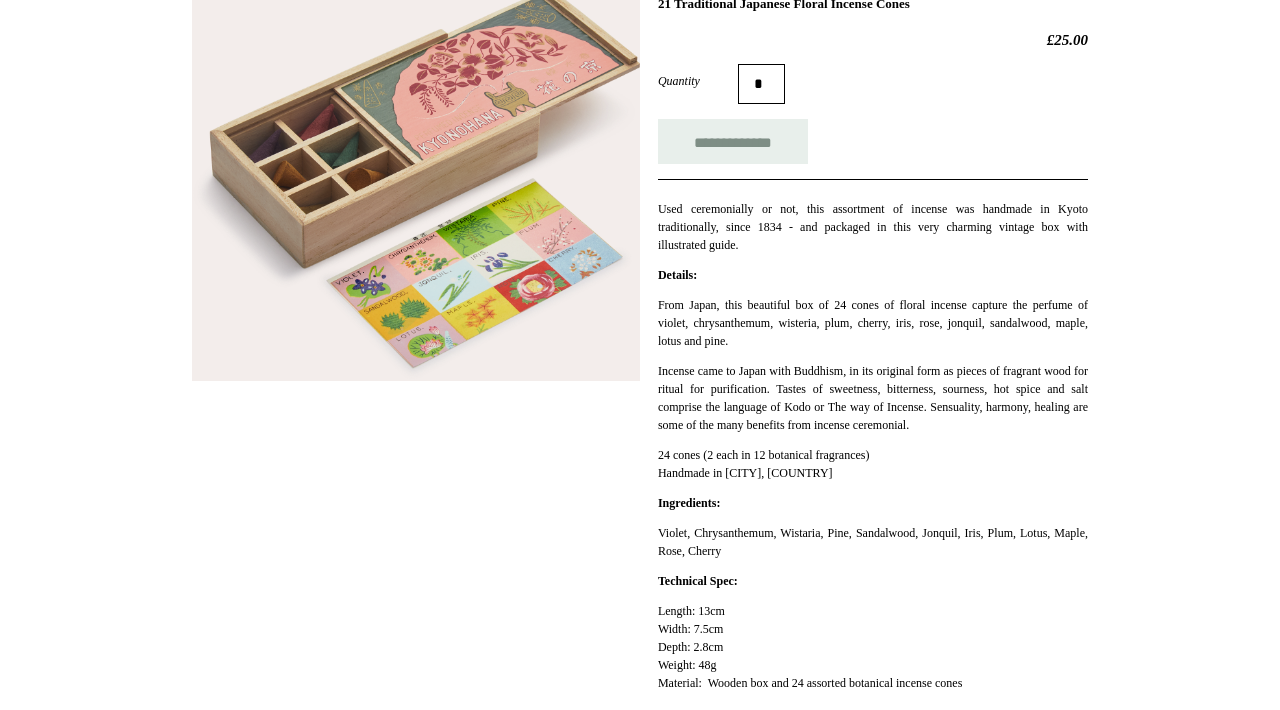 scroll, scrollTop: 0, scrollLeft: 0, axis: both 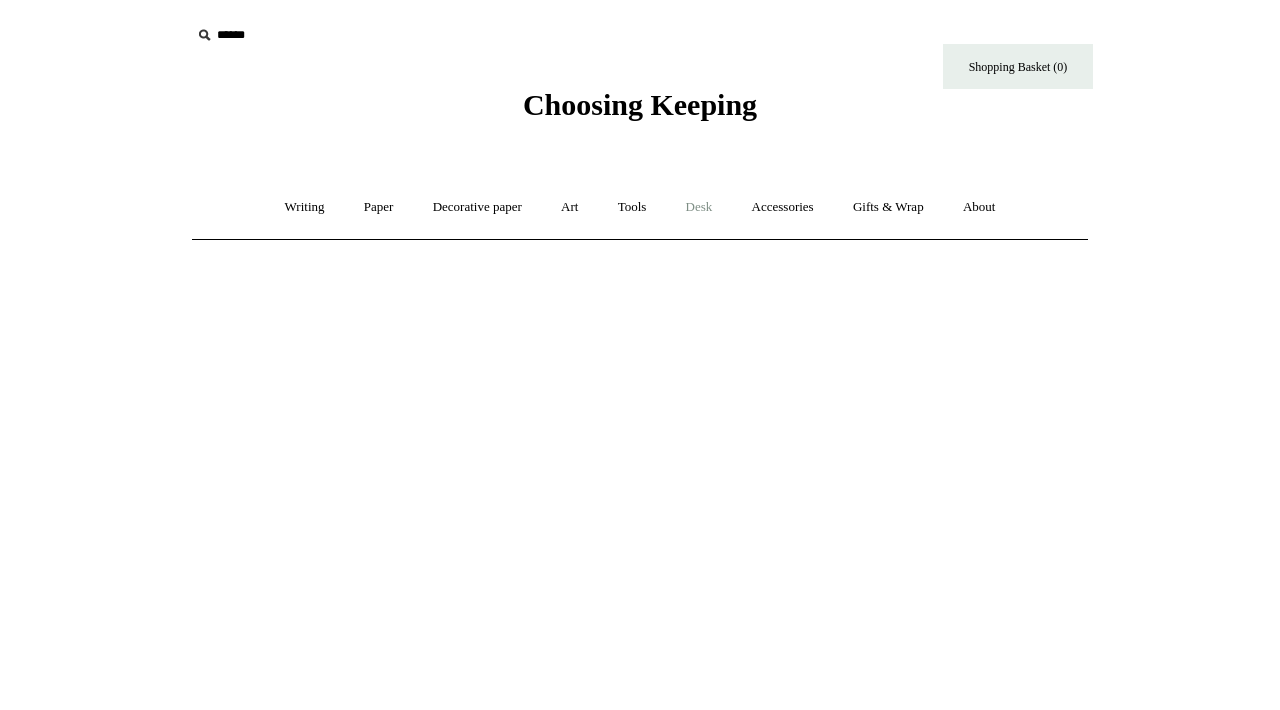 click on "Desk +" at bounding box center (699, 207) 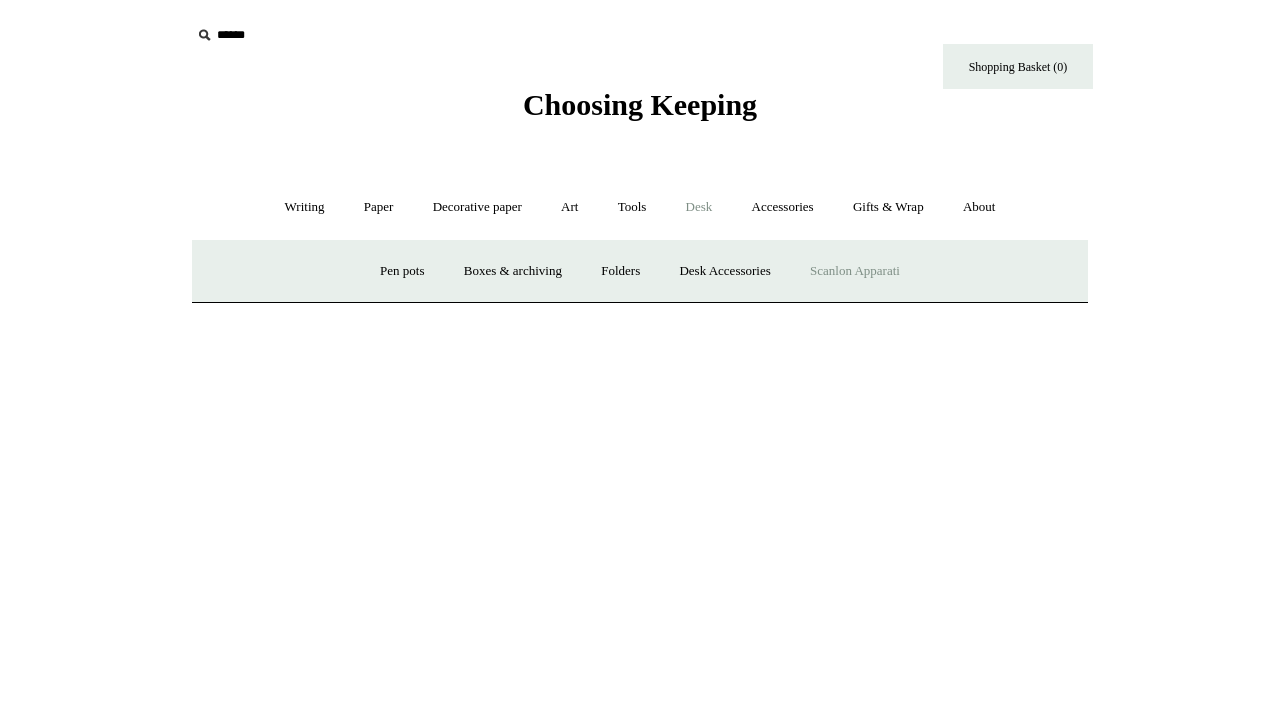 click on "Scanlon Apparati" at bounding box center [855, 271] 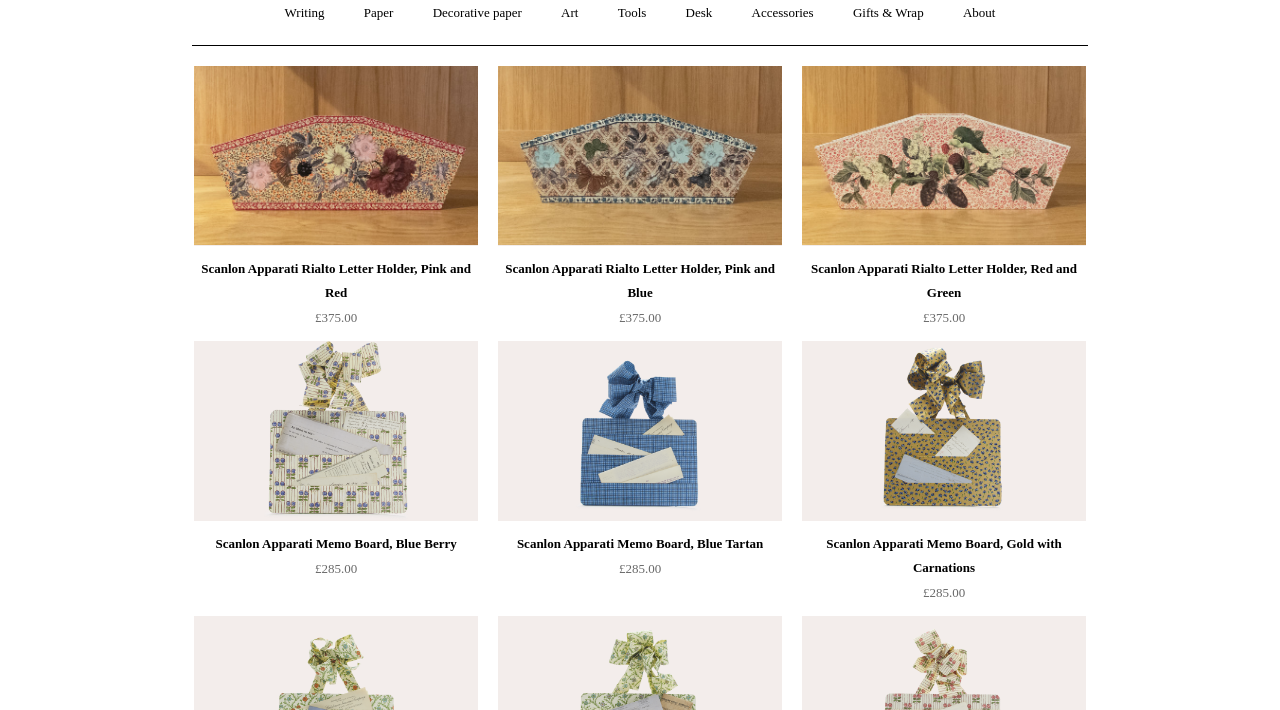 scroll, scrollTop: 0, scrollLeft: 0, axis: both 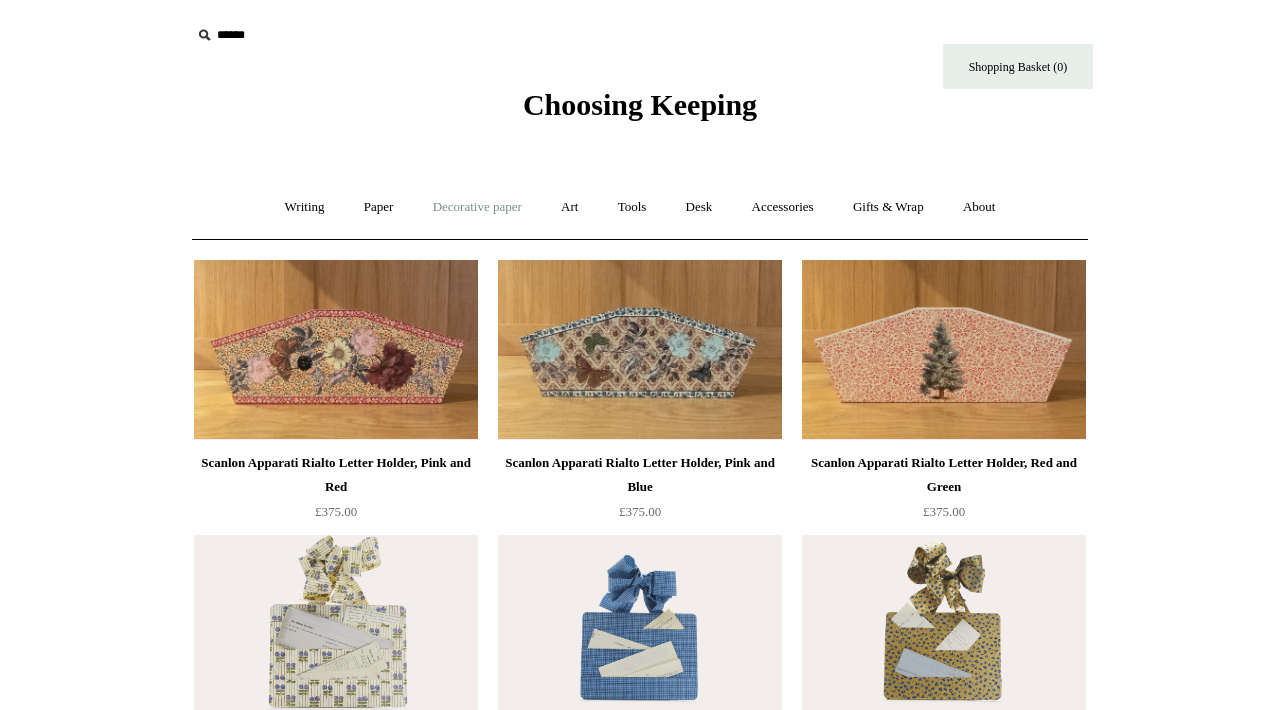 click on "Decorative paper +" at bounding box center (477, 207) 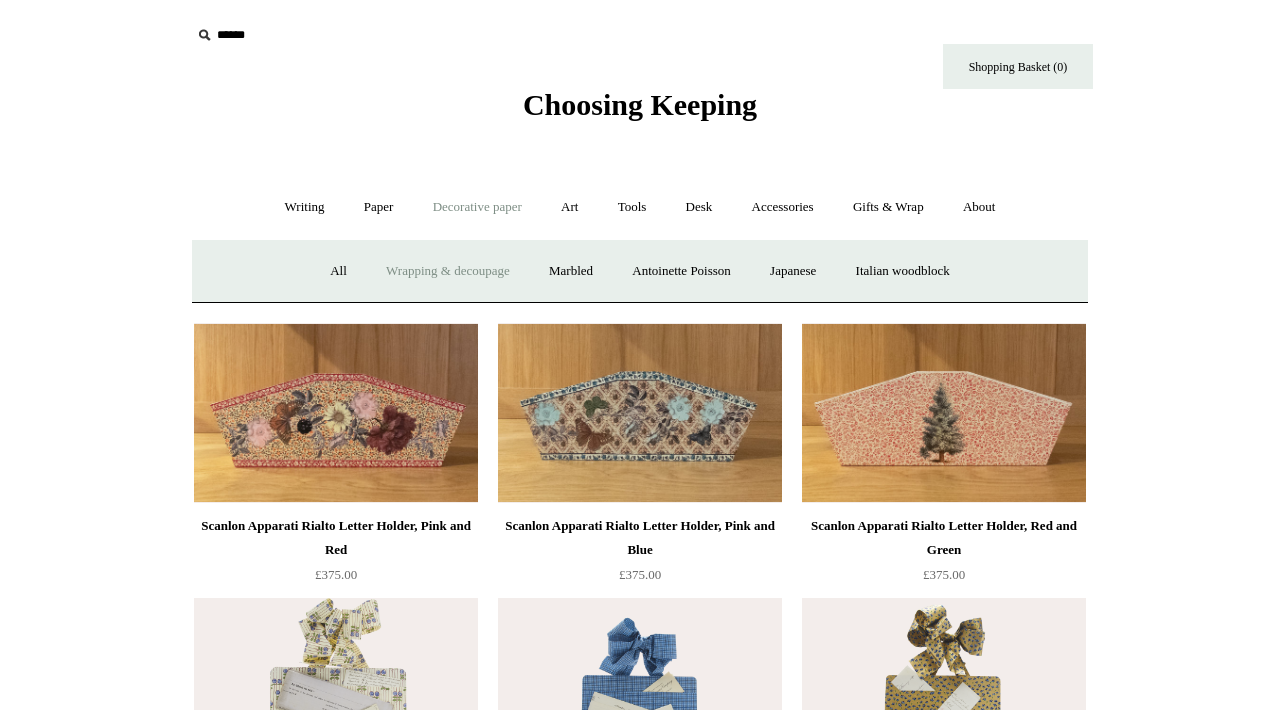 click on "Wrapping & decoupage" at bounding box center (448, 271) 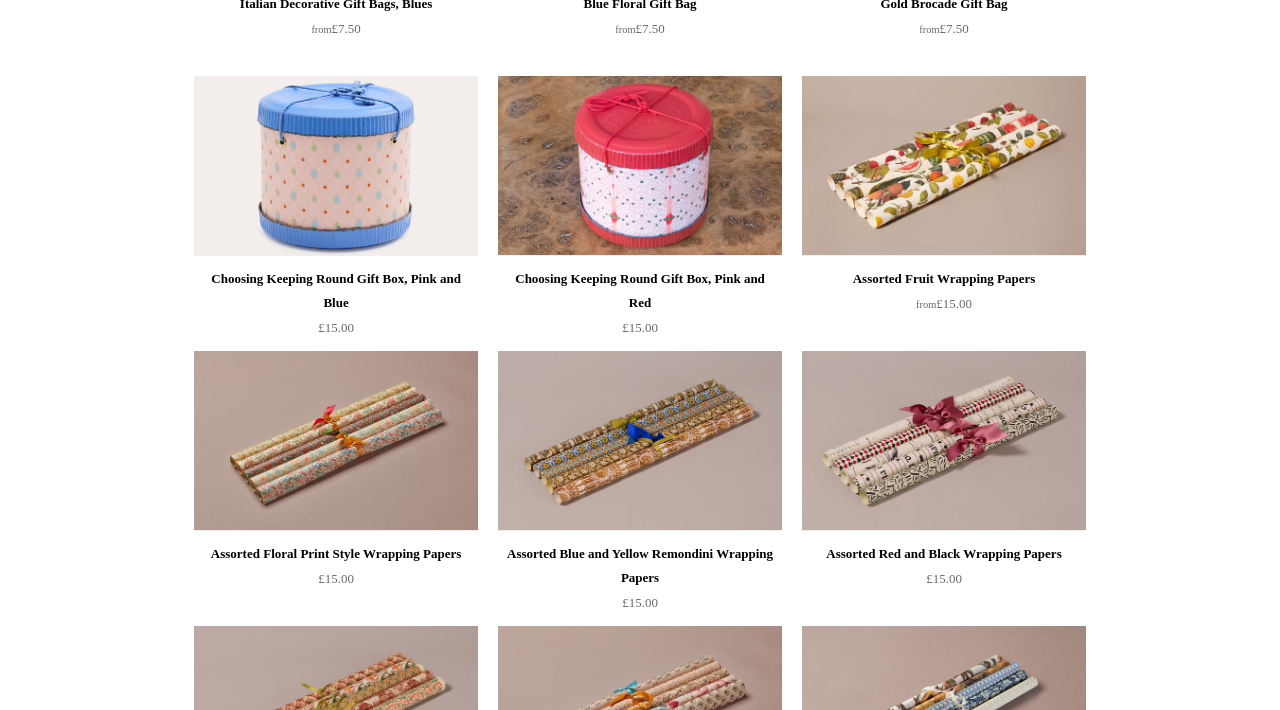 scroll, scrollTop: 732, scrollLeft: 0, axis: vertical 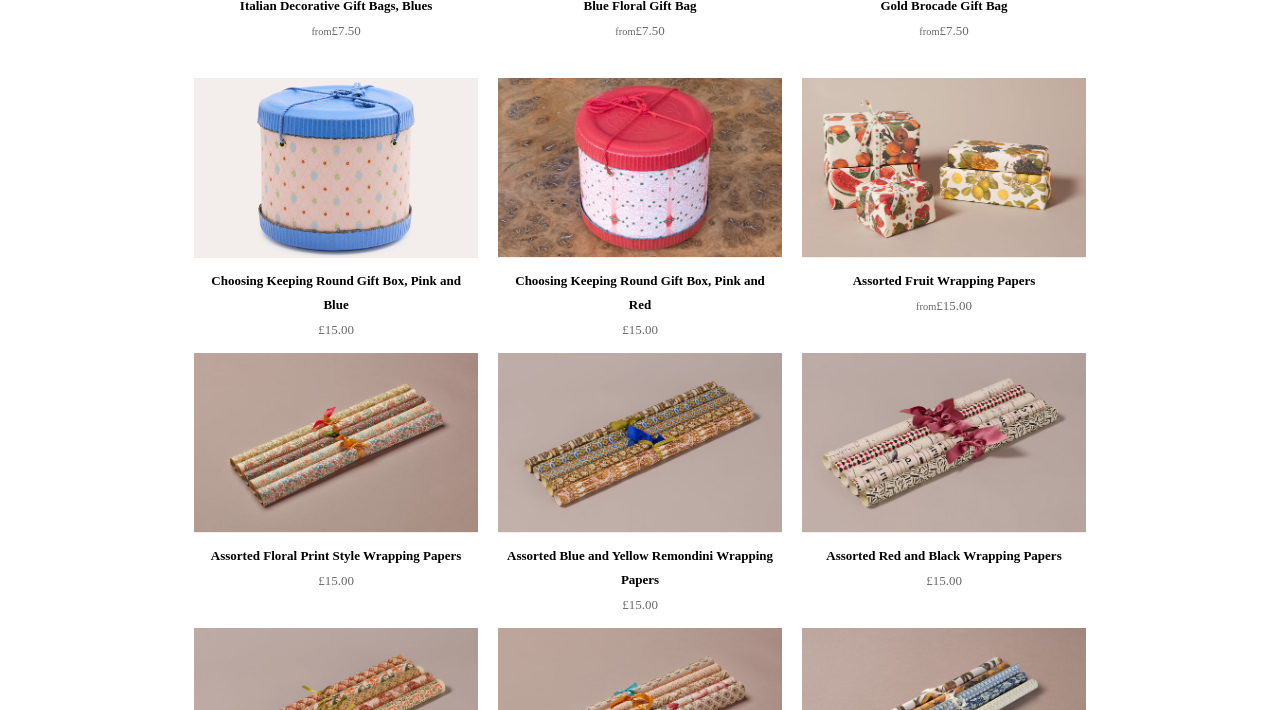 click at bounding box center (944, 168) 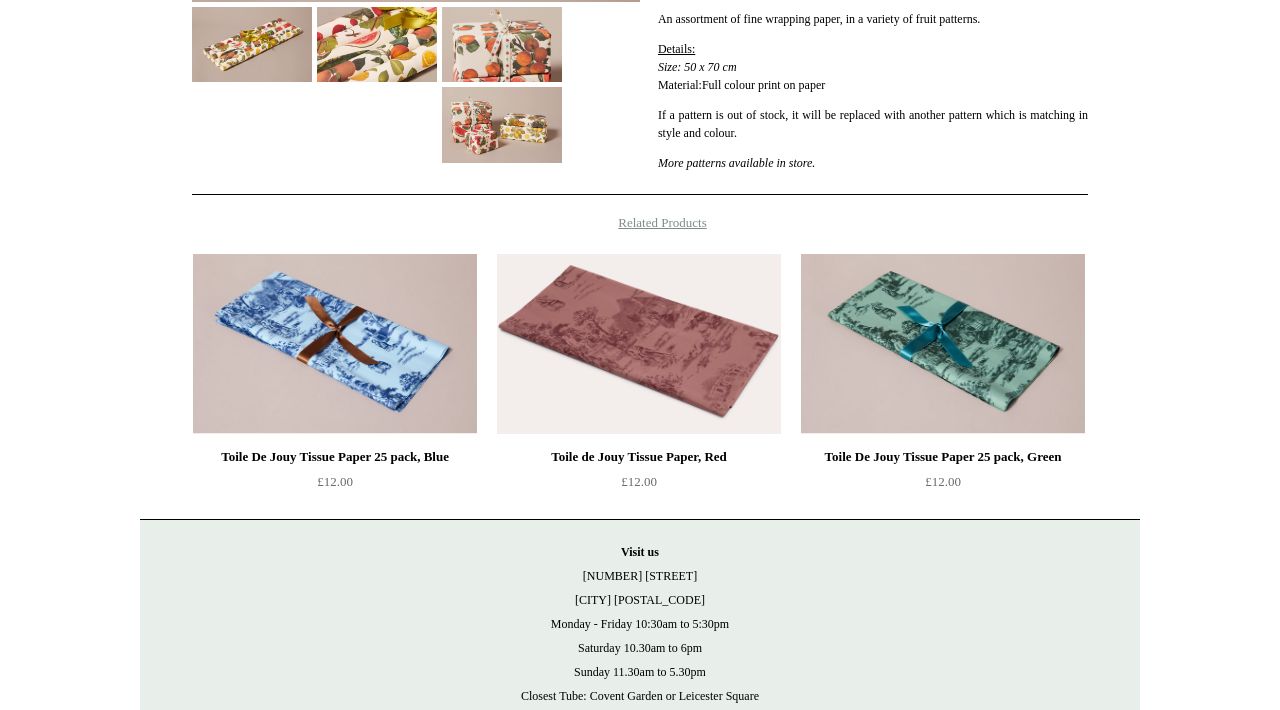 scroll, scrollTop: 0, scrollLeft: 0, axis: both 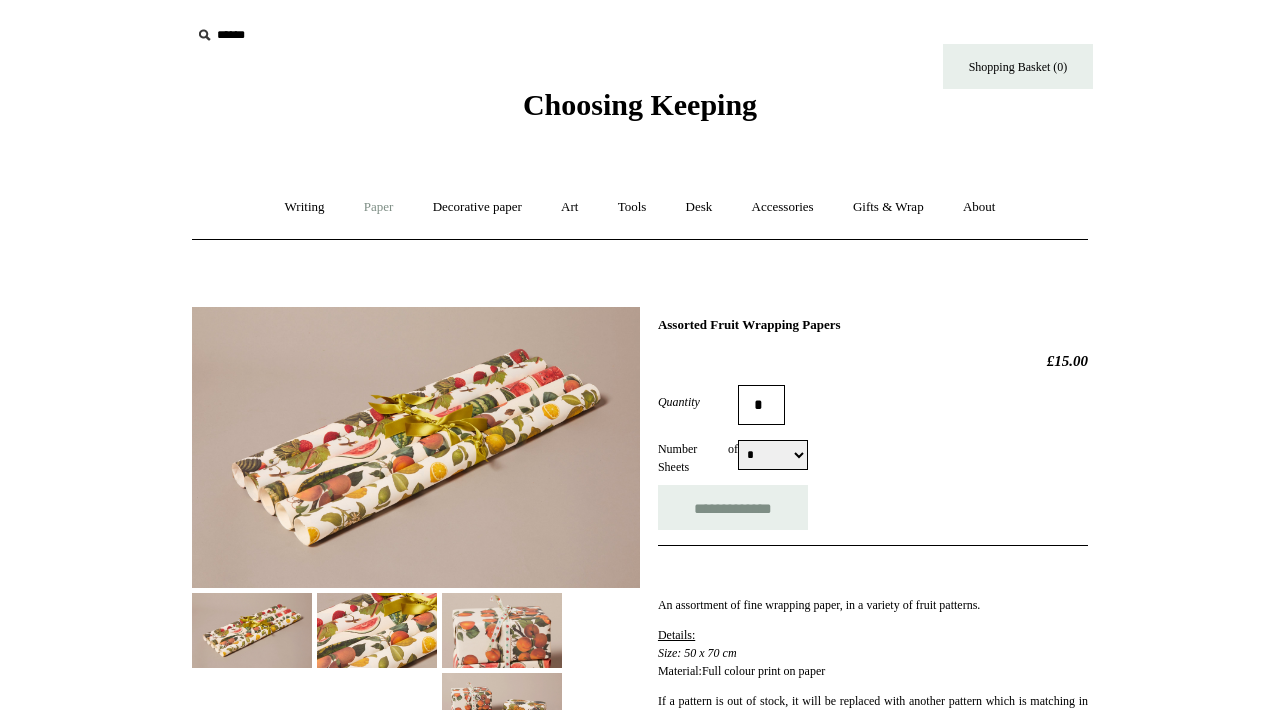 click on "Paper +" at bounding box center (379, 207) 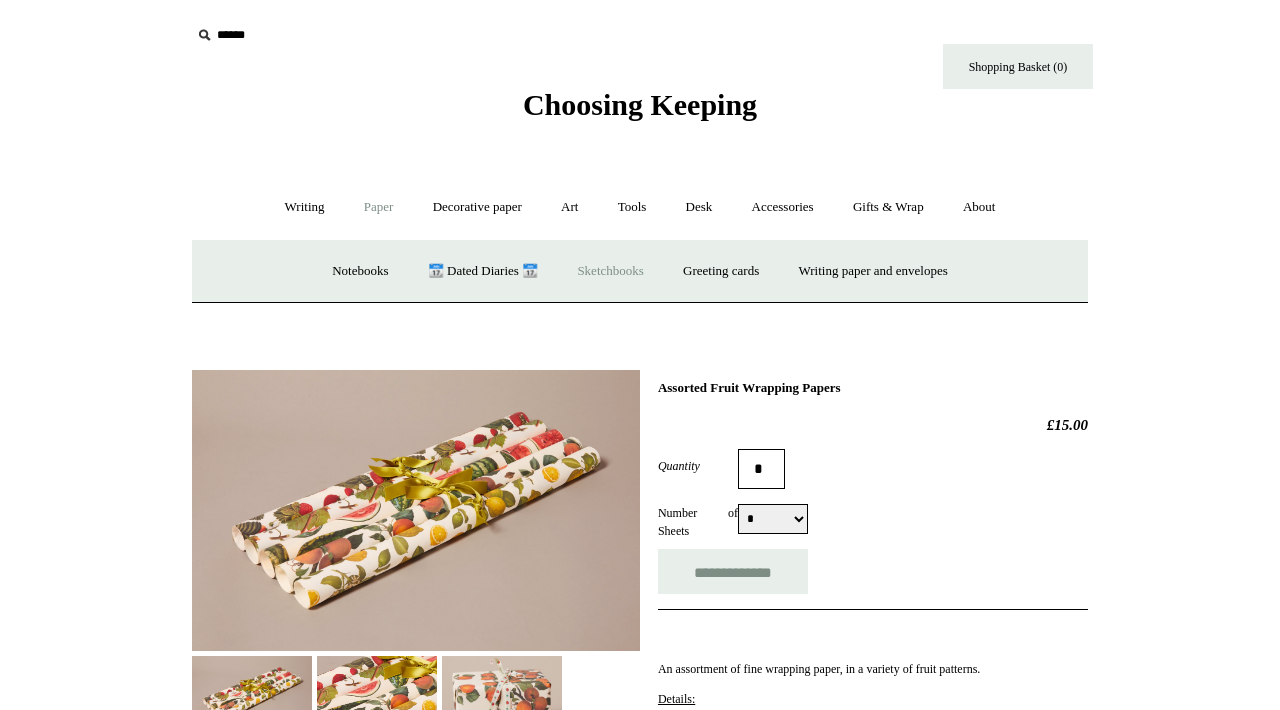 click on "Sketchbooks +" at bounding box center (610, 271) 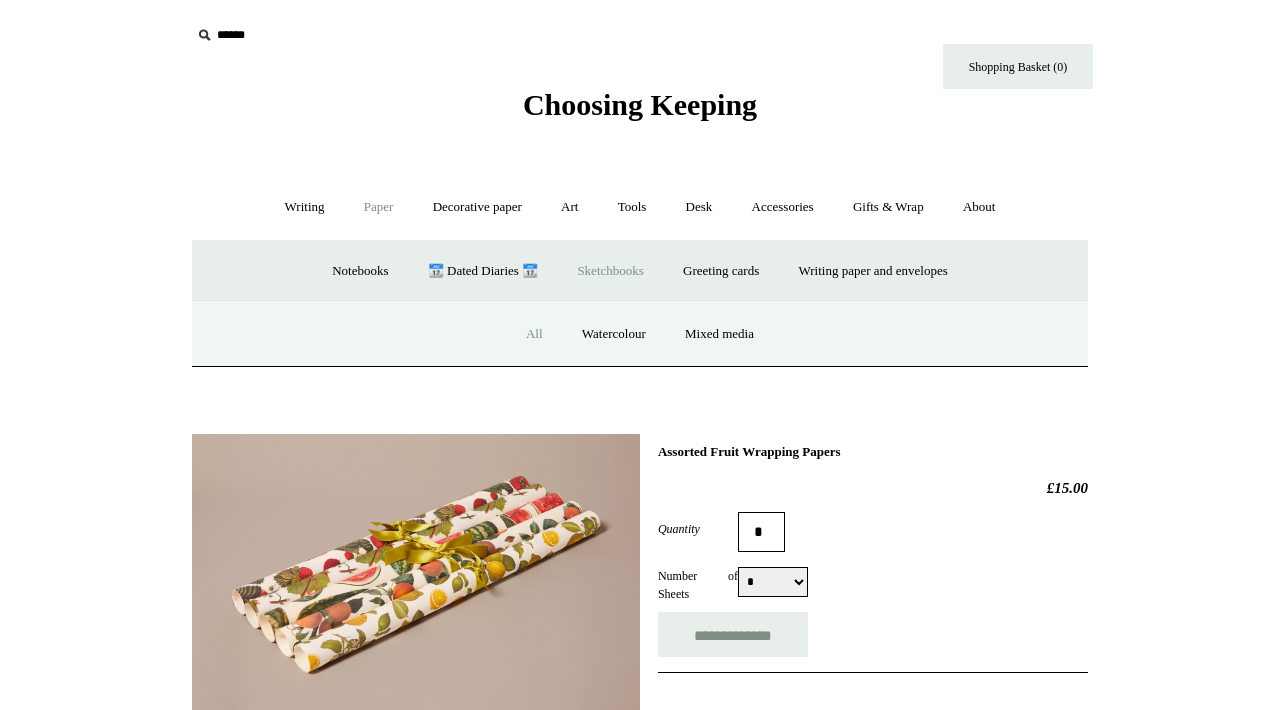 click on "All" at bounding box center (534, 334) 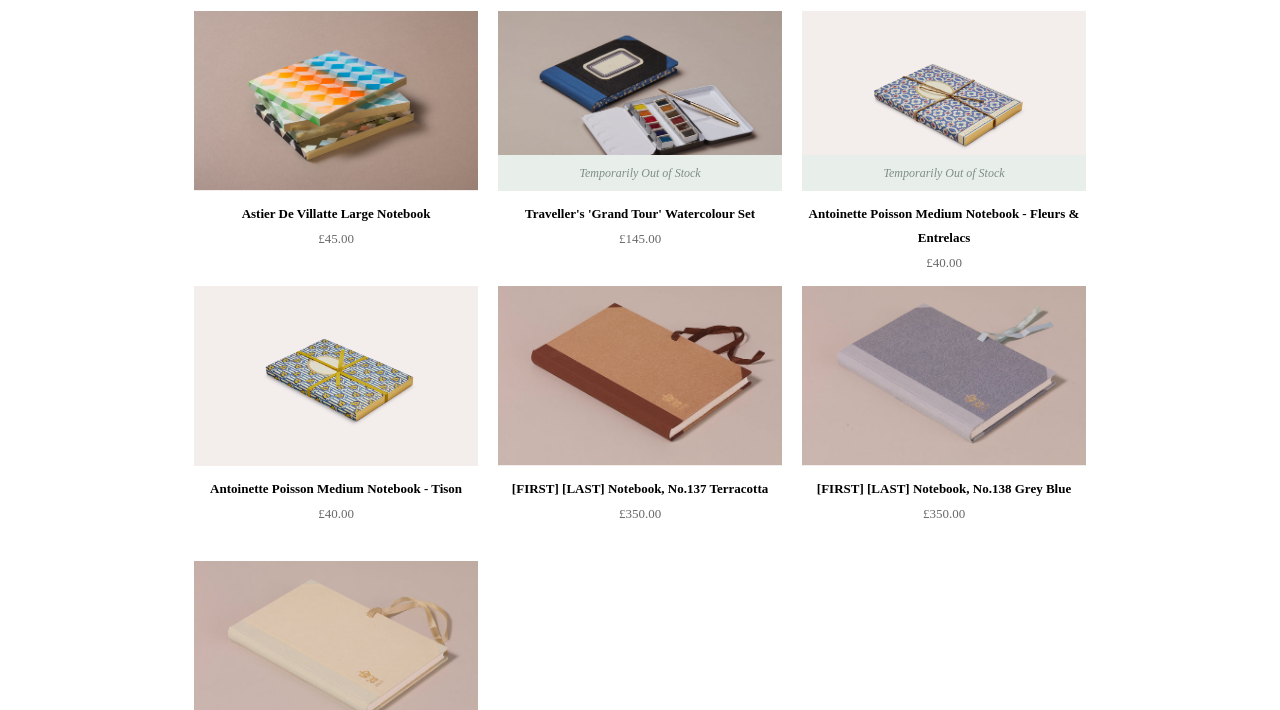 scroll, scrollTop: 2444, scrollLeft: 0, axis: vertical 